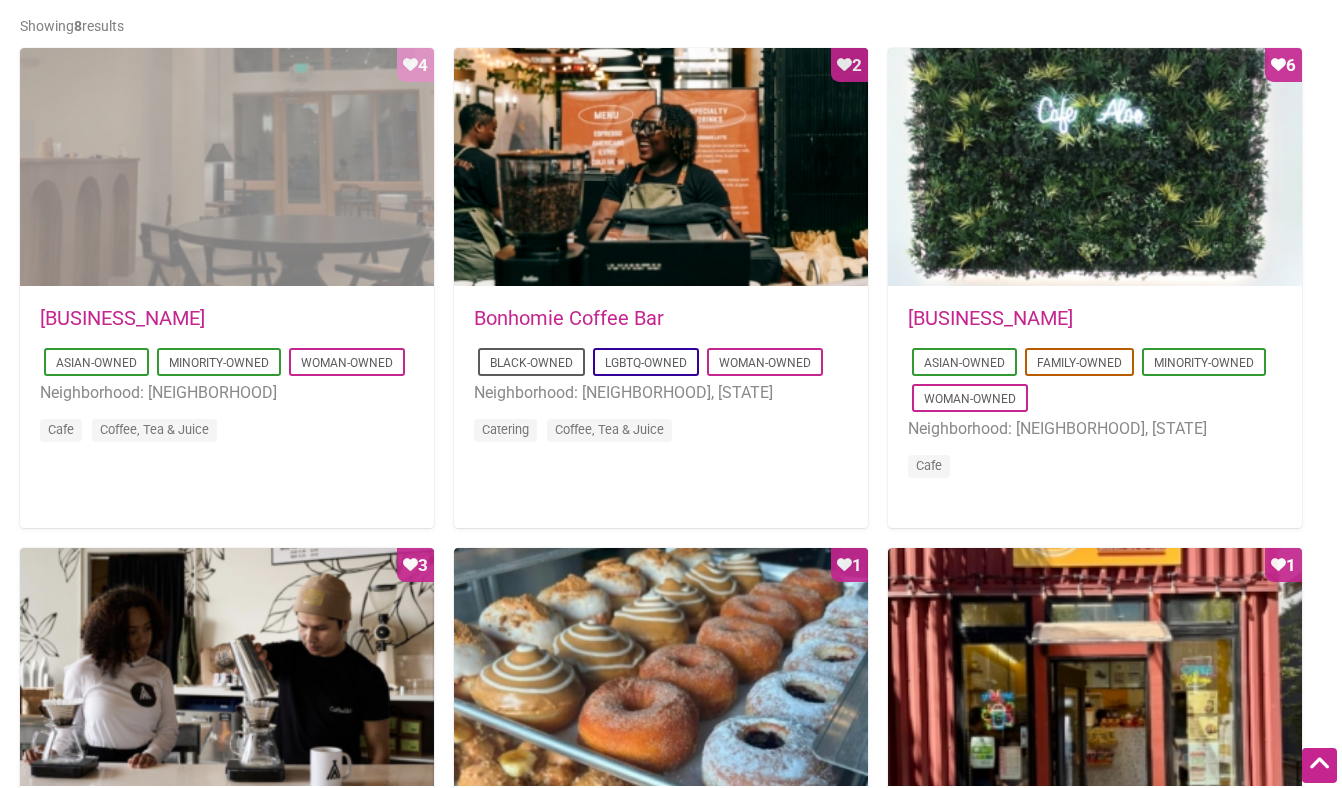 scroll, scrollTop: 1022, scrollLeft: 0, axis: vertical 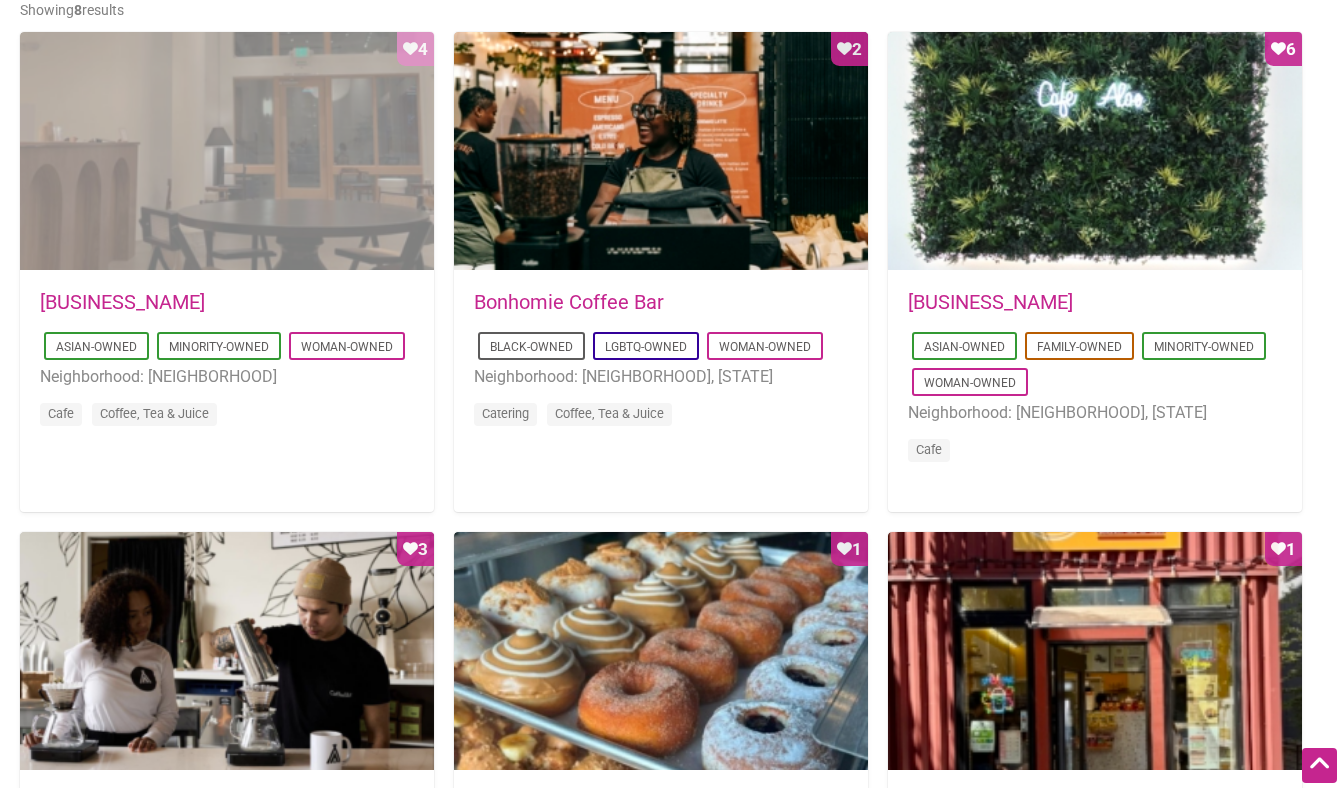 click on "Favorite Count  4" at bounding box center (227, 152) 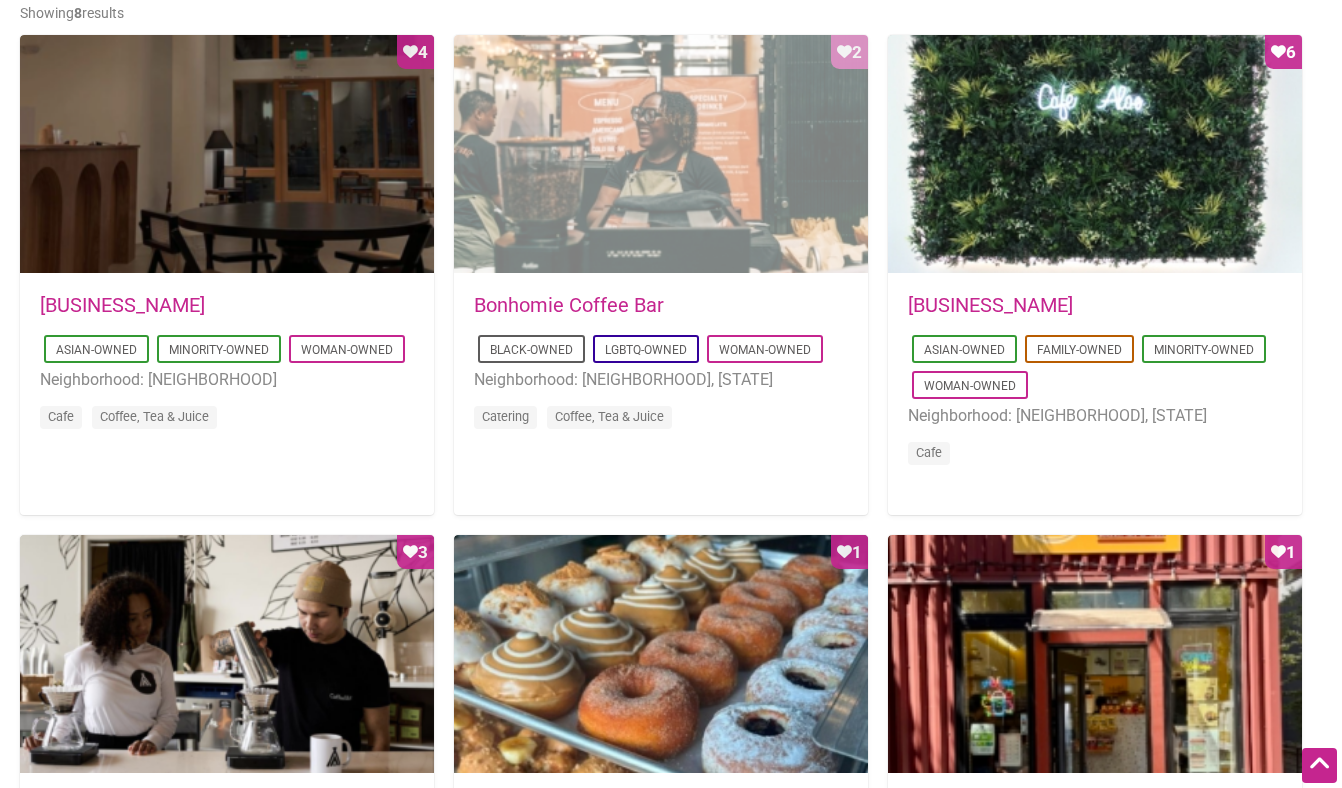 click on "Favorite Count  2" at bounding box center [661, 155] 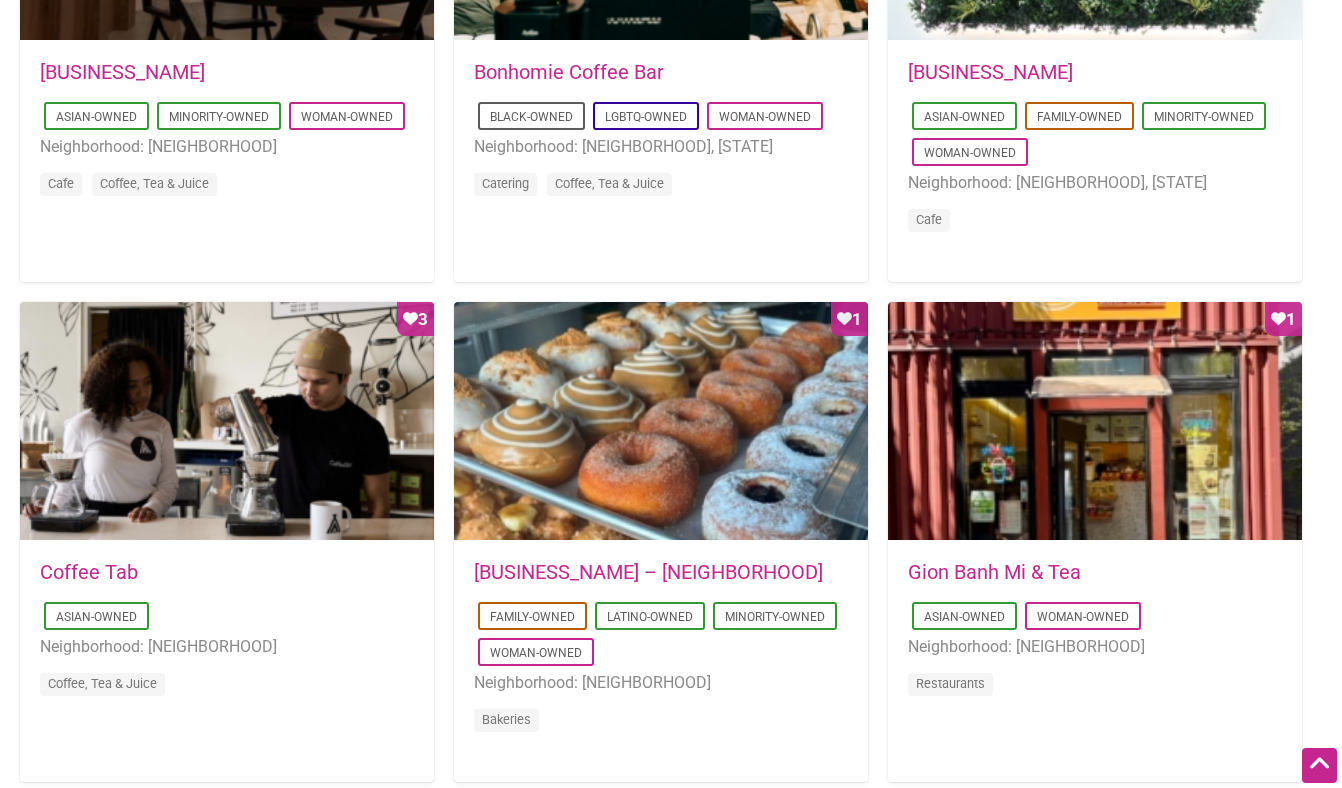 scroll, scrollTop: 1275, scrollLeft: 0, axis: vertical 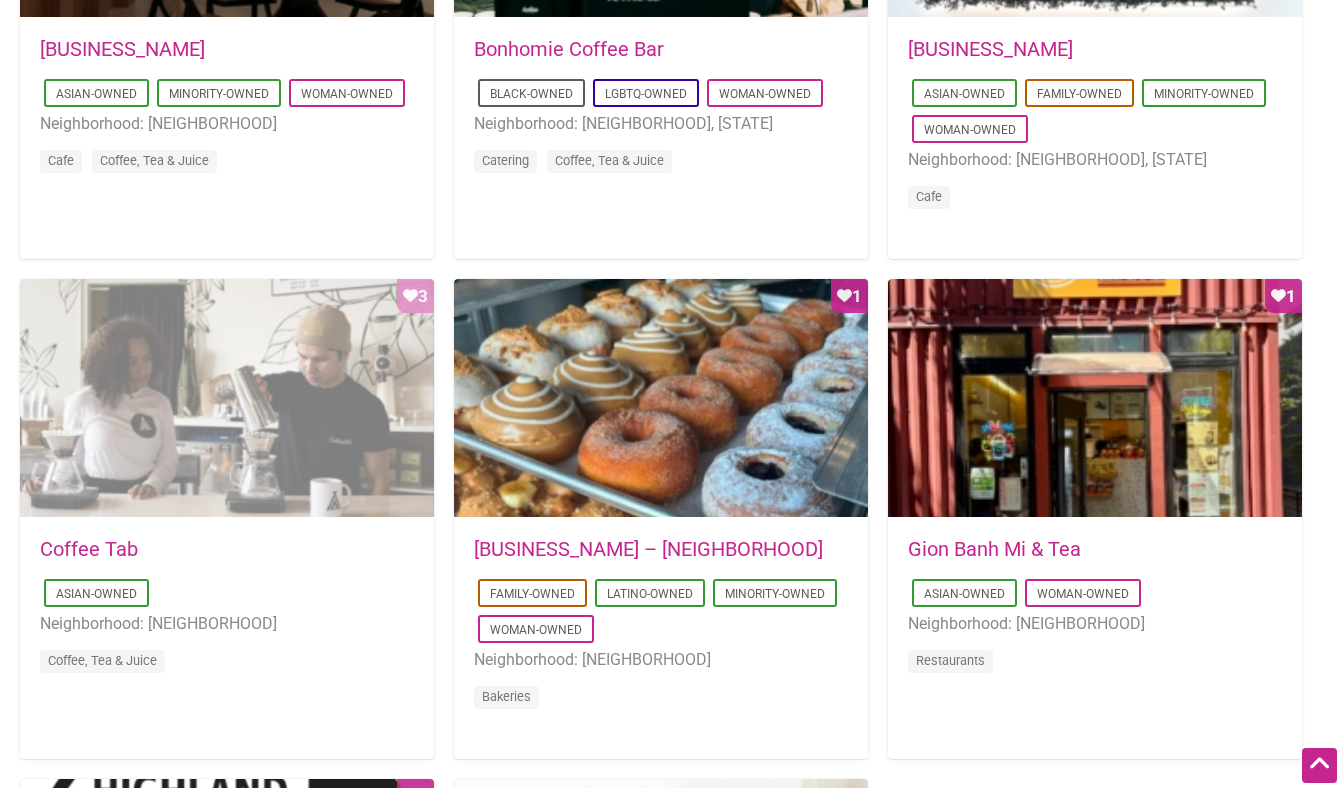 click on "Favorite Count  3" at bounding box center [227, 399] 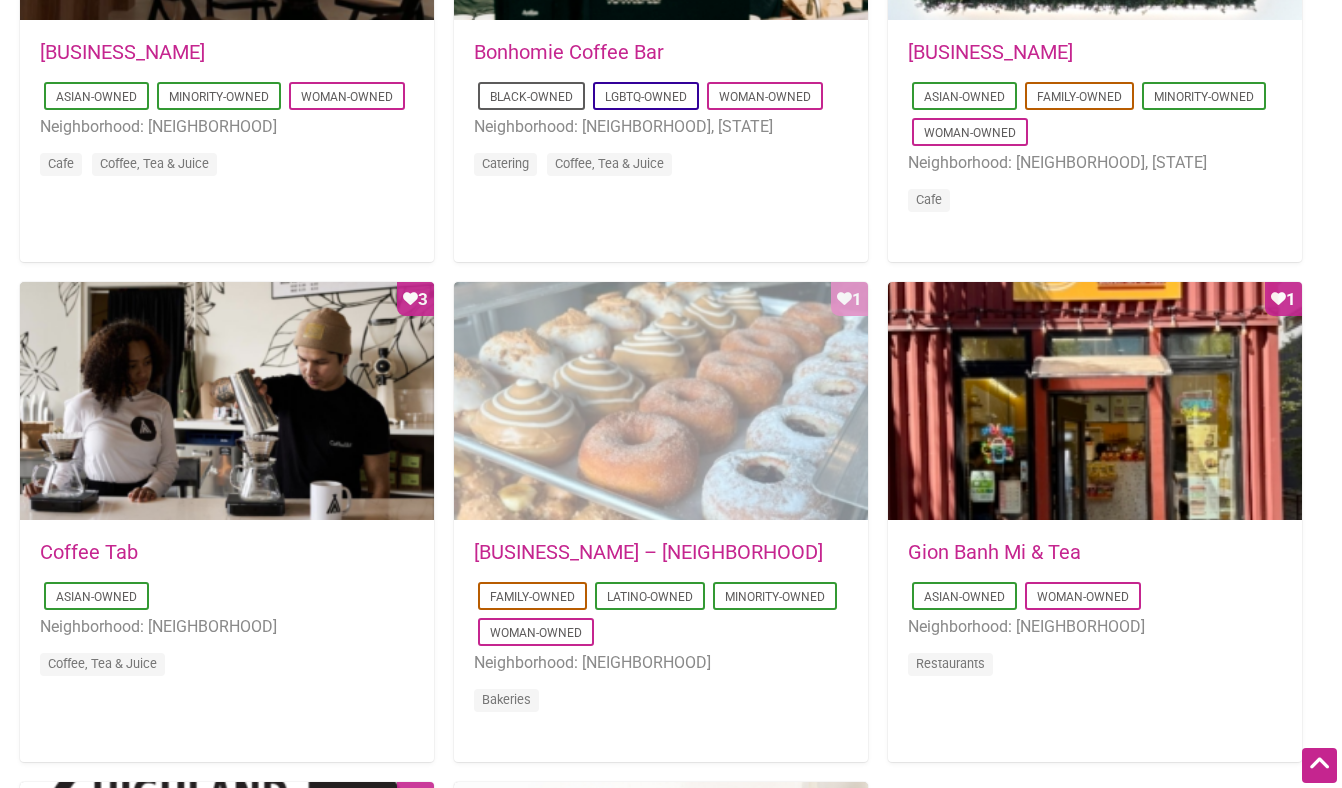 click on "Favorite Count  1" at bounding box center [661, 402] 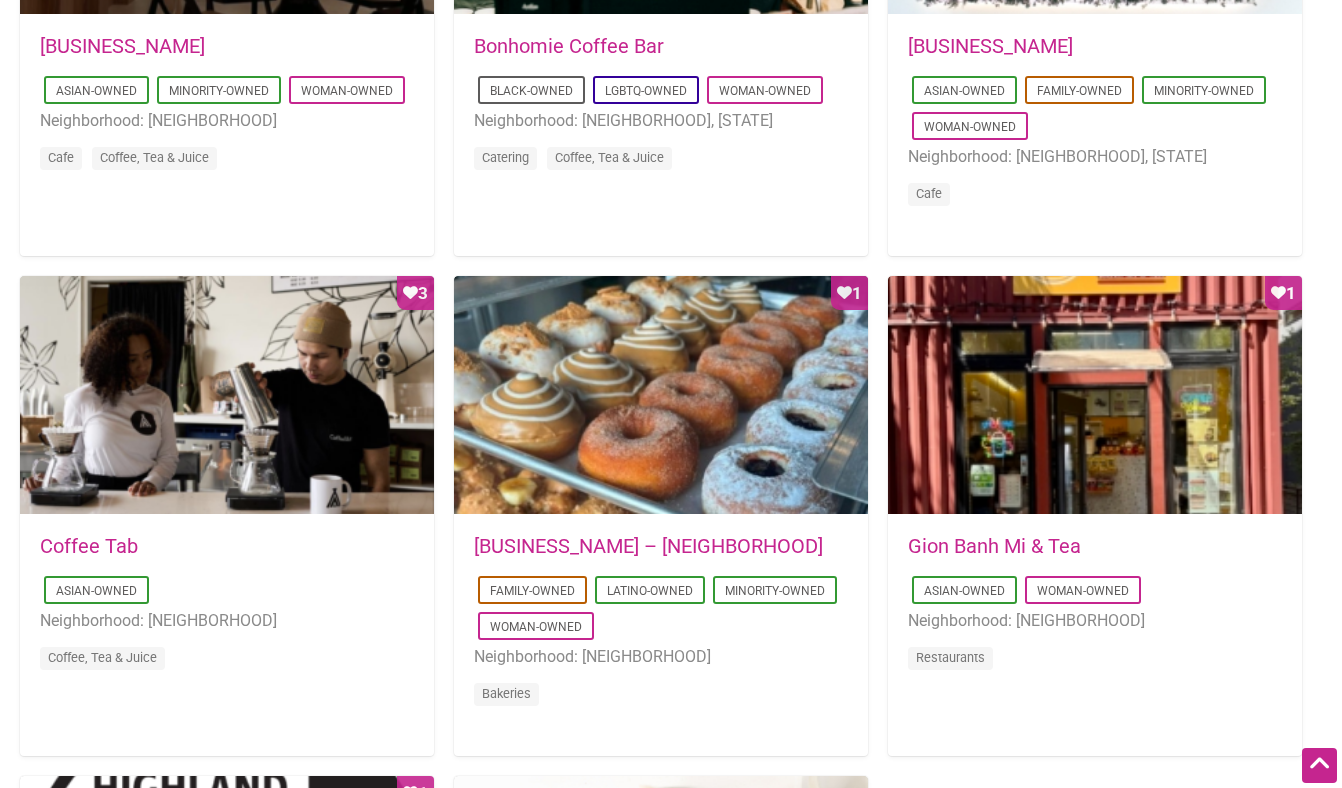 scroll, scrollTop: 1466, scrollLeft: 0, axis: vertical 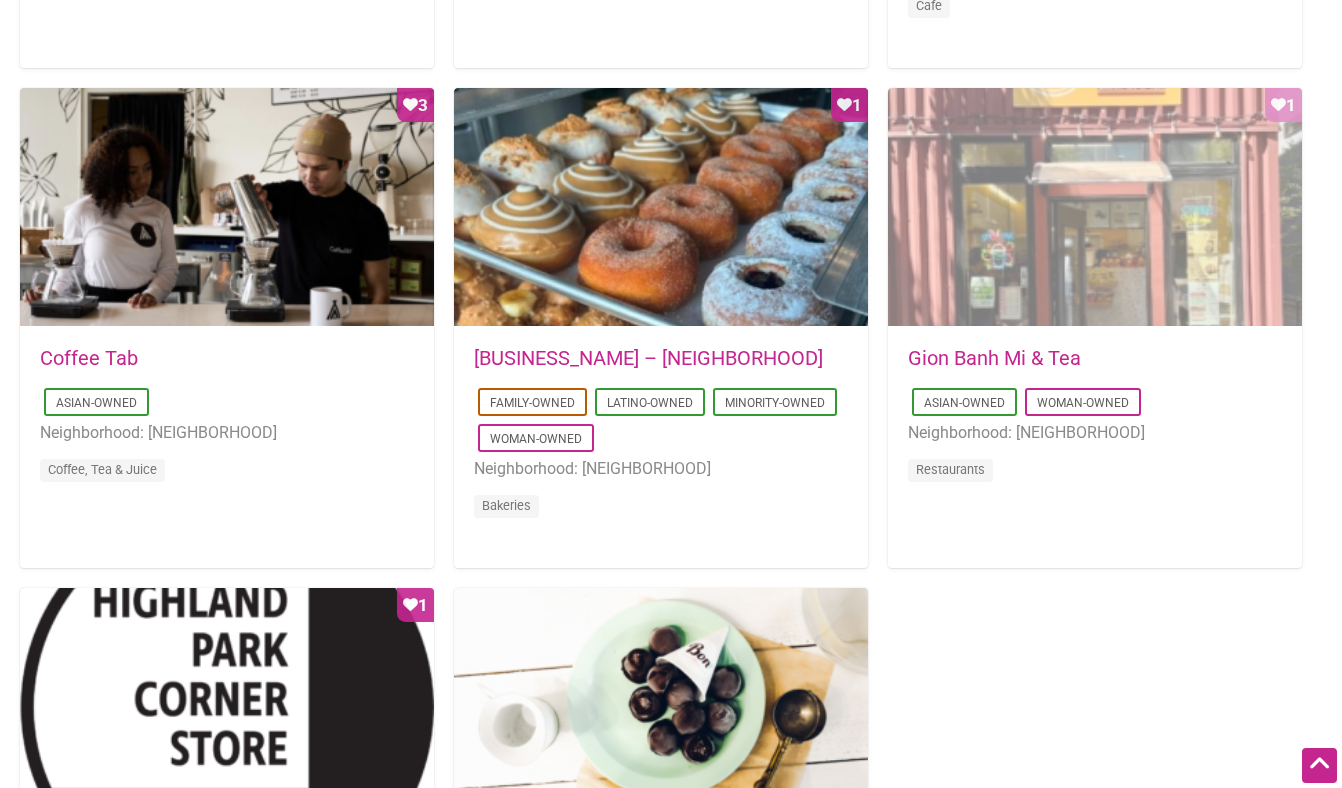 click on "Favorite Count  1" at bounding box center [1095, 208] 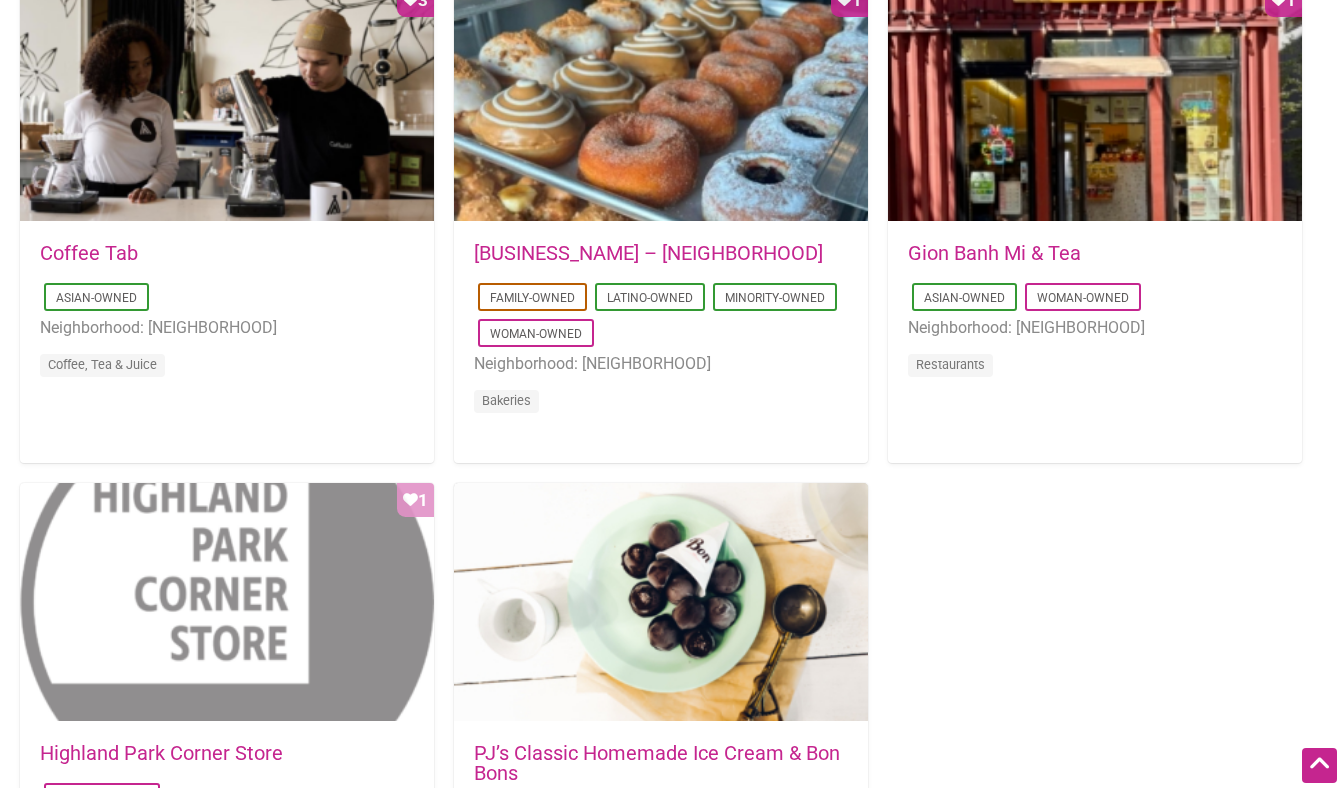 scroll, scrollTop: 1453, scrollLeft: 0, axis: vertical 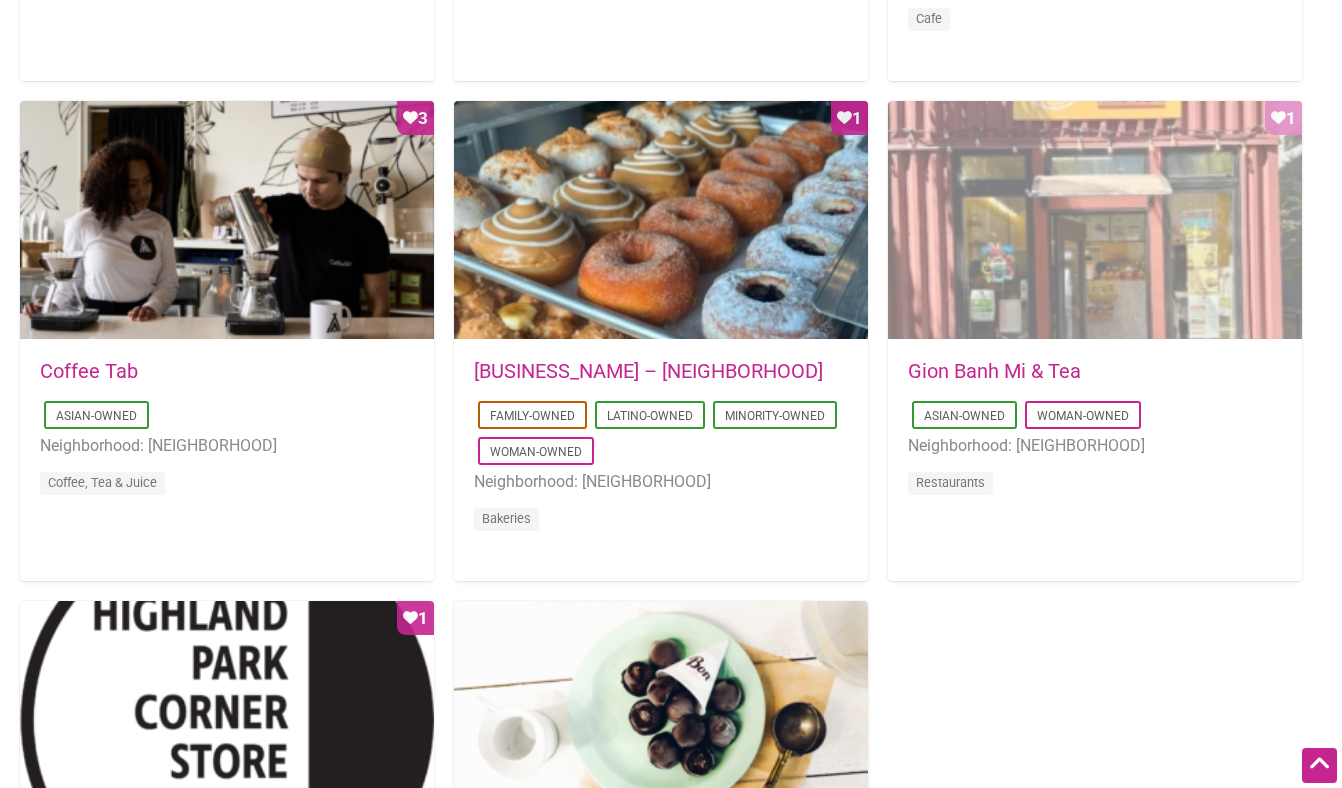 click on "Favorite Count  1" at bounding box center [1095, 221] 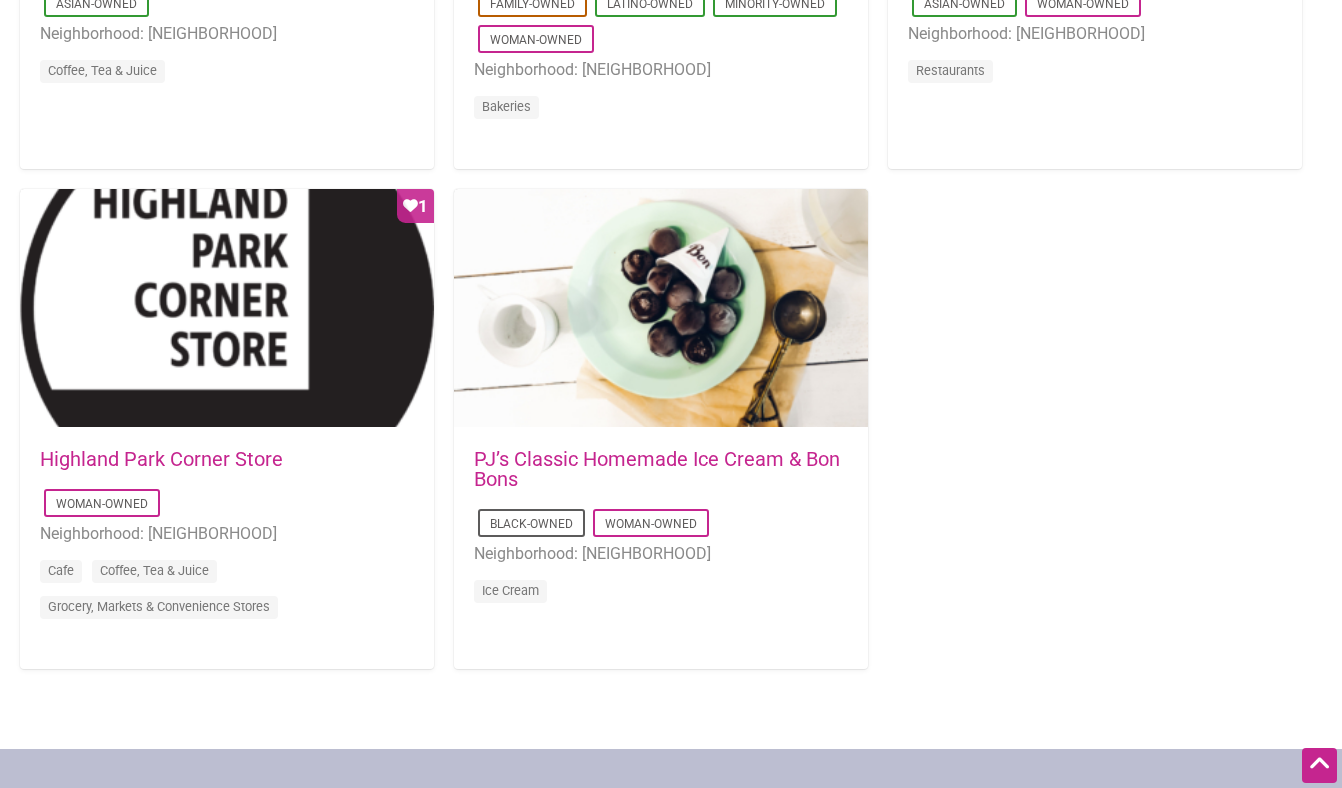 scroll, scrollTop: 1866, scrollLeft: 0, axis: vertical 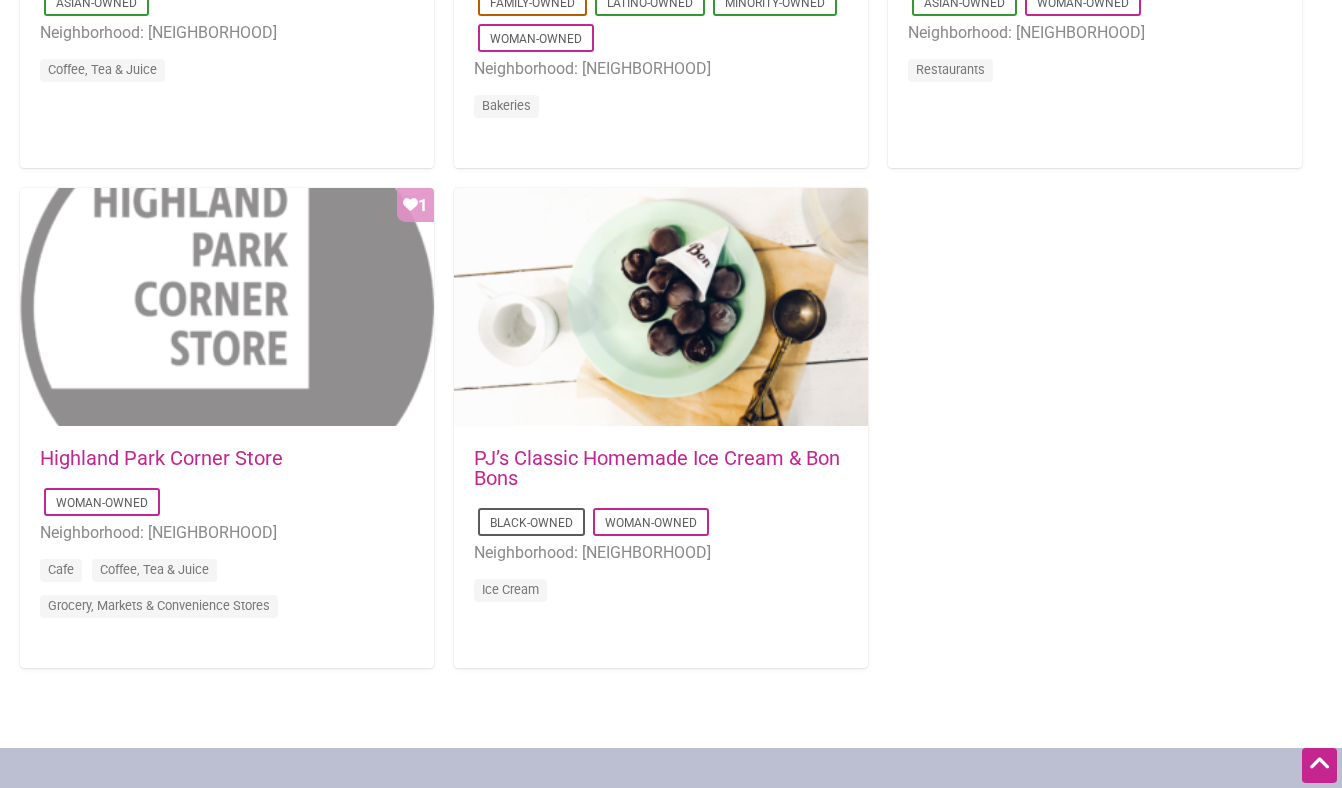 click on "Favorite Count  1" at bounding box center (227, 308) 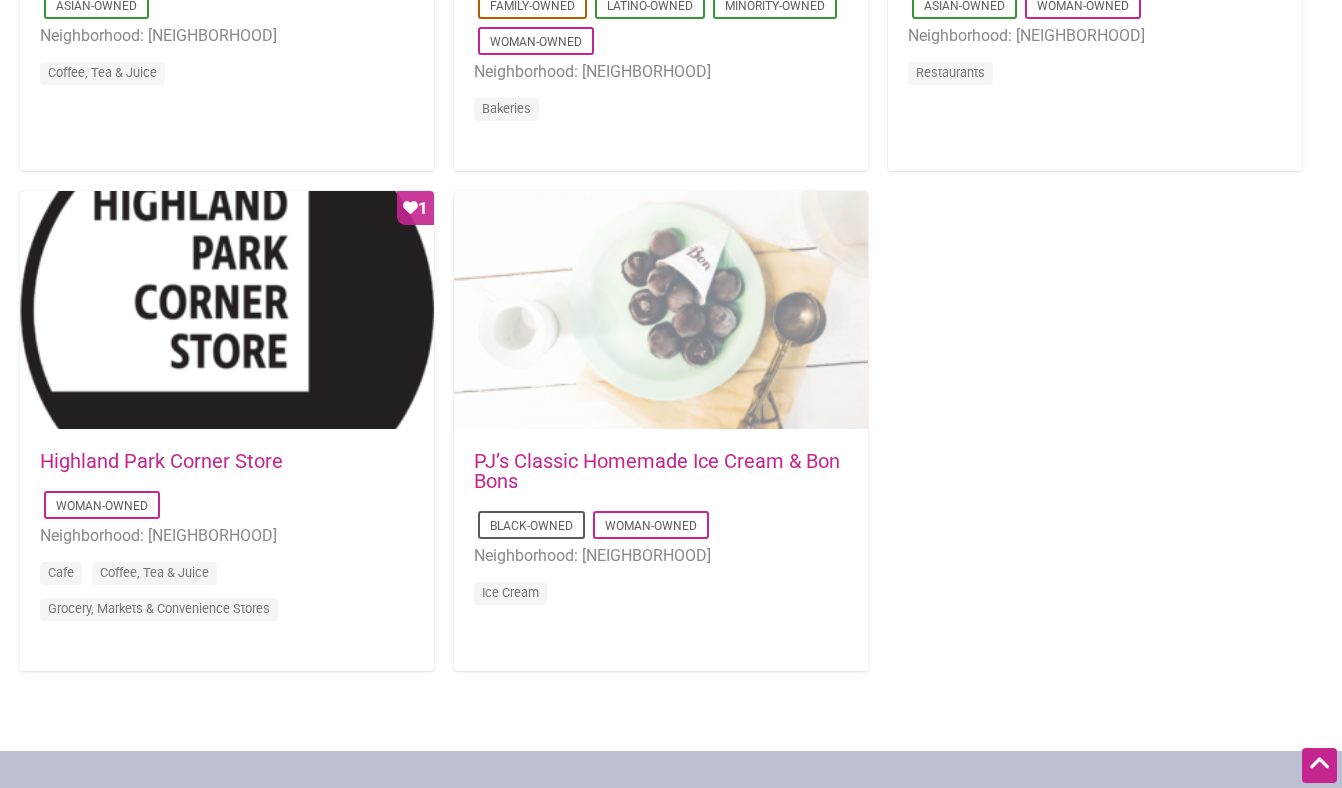 click at bounding box center (661, 311) 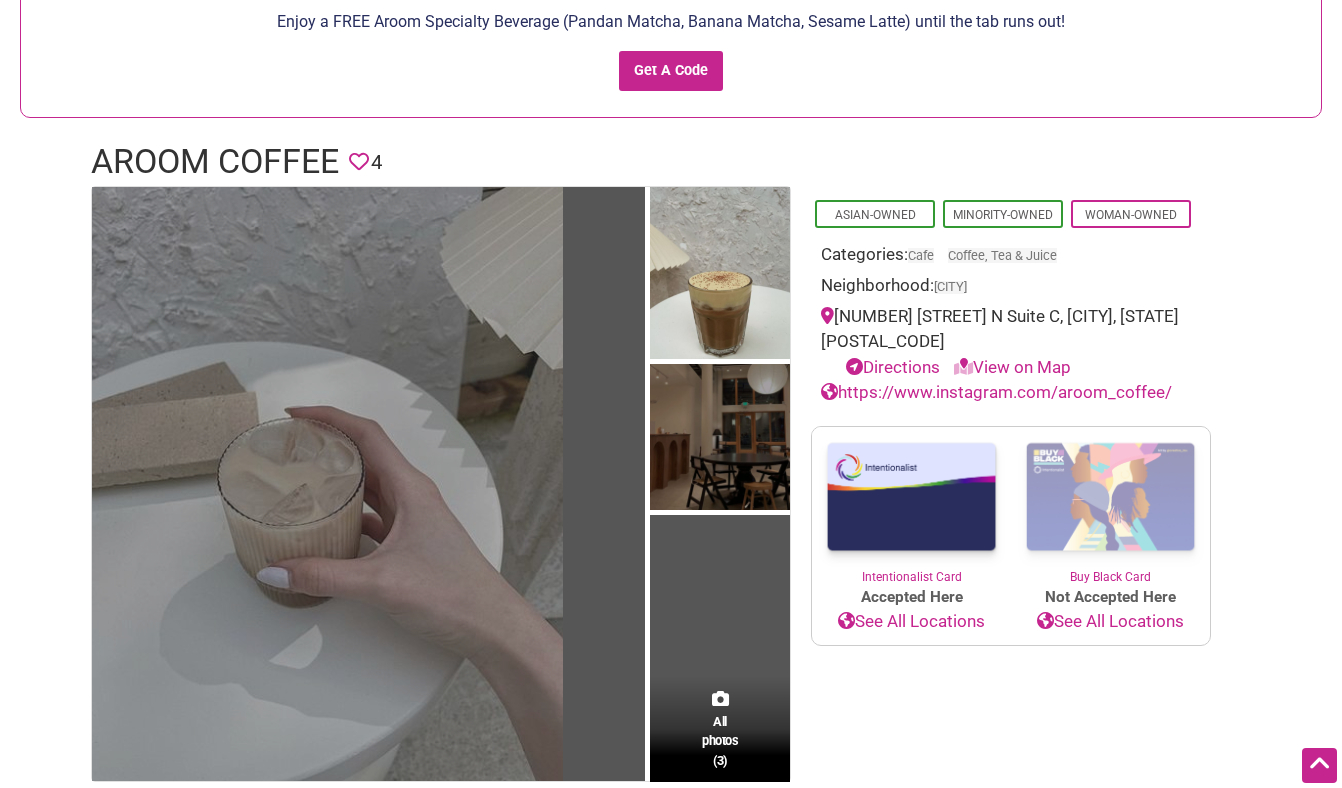 scroll, scrollTop: 62, scrollLeft: 0, axis: vertical 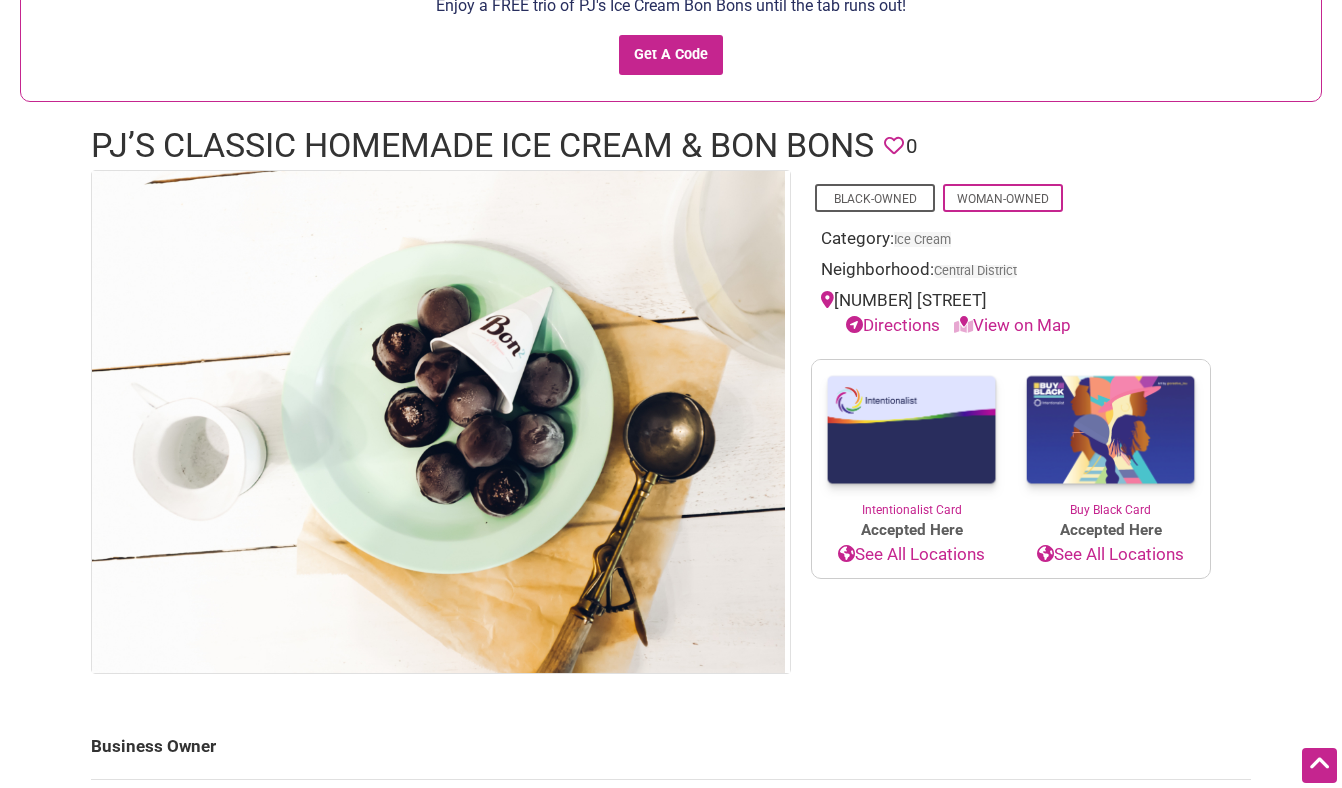 click on "Directions" at bounding box center [893, 325] 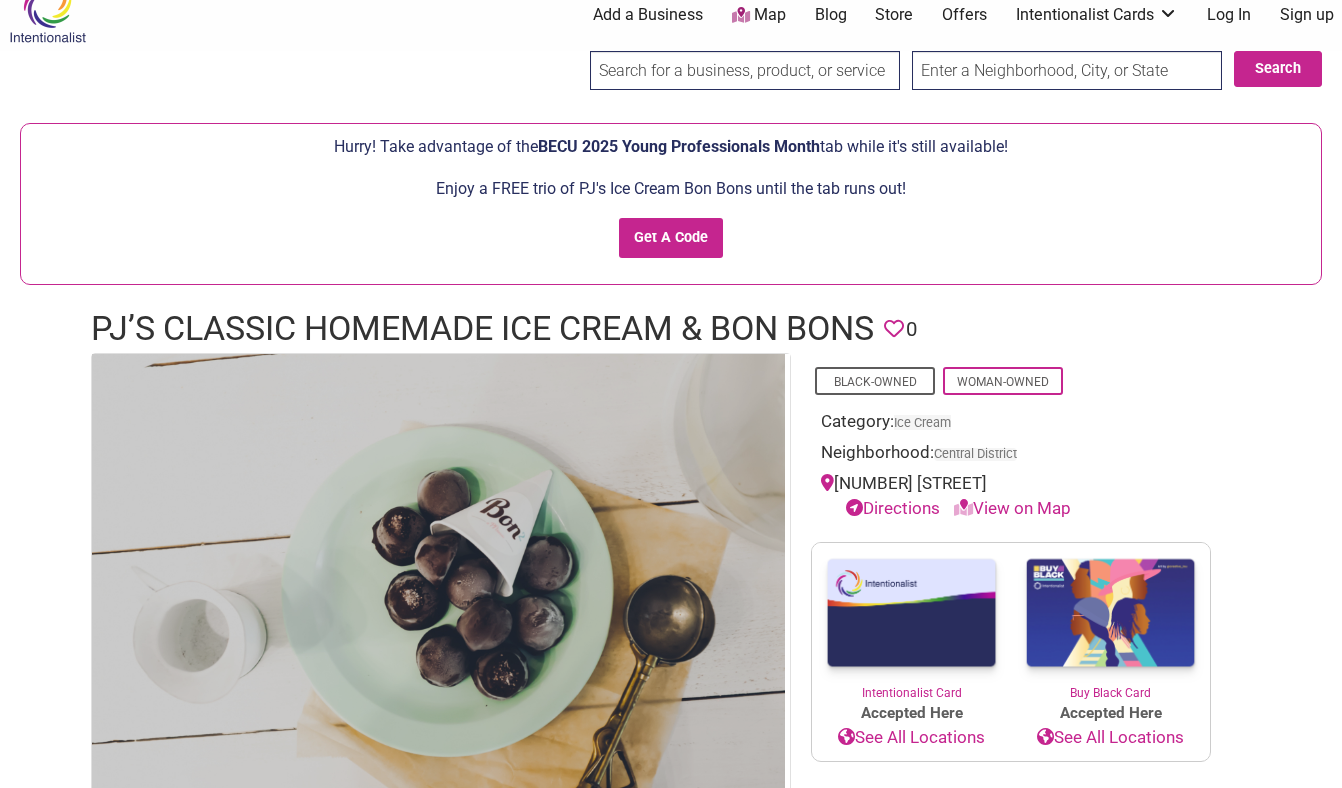 scroll, scrollTop: 0, scrollLeft: 0, axis: both 